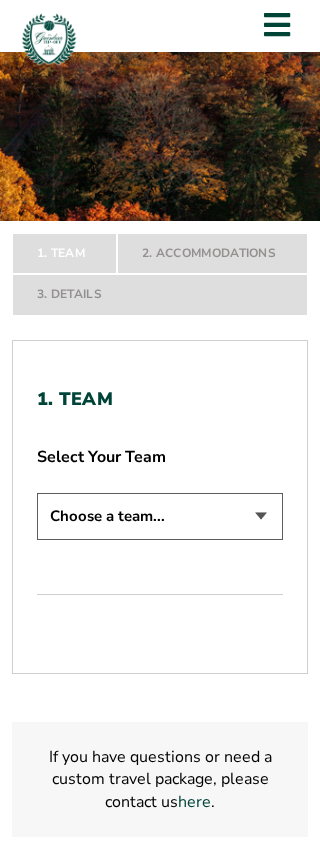 scroll, scrollTop: 200, scrollLeft: 0, axis: vertical 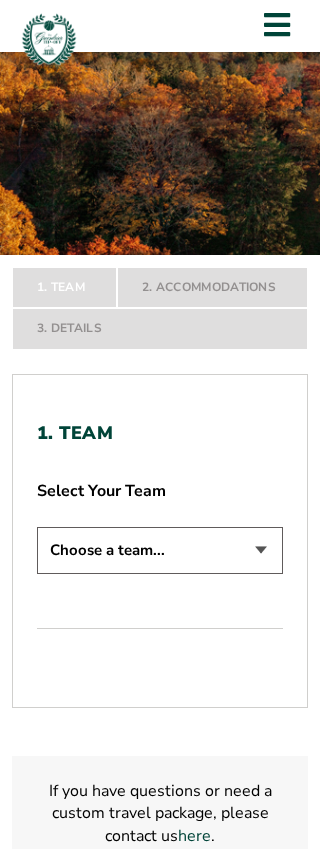 click on "Choose a team...
Butler Bulldogs
Northwestern Wildcats
South Carolina Gamecocks
Virginia Cavaliers" at bounding box center (160, 550) 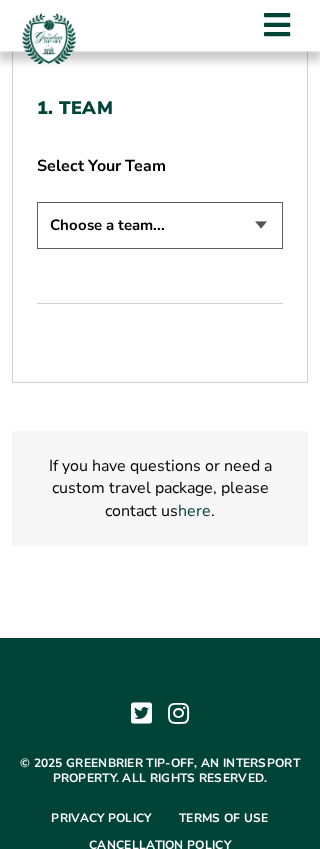 scroll, scrollTop: 490, scrollLeft: 0, axis: vertical 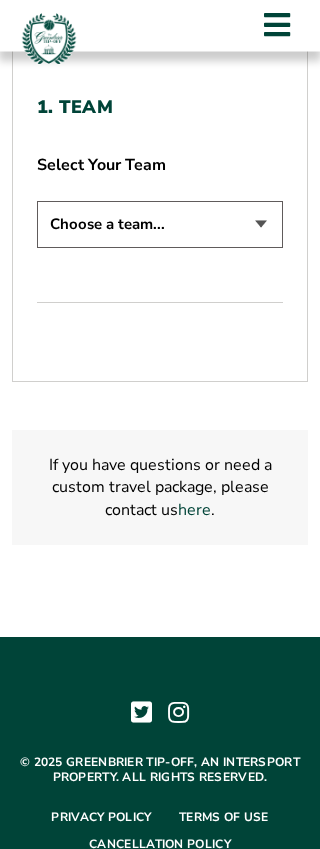 click on "Choose a team...
Butler Bulldogs
Northwestern Wildcats
South Carolina Gamecocks
Virginia Cavaliers" at bounding box center [160, 225] 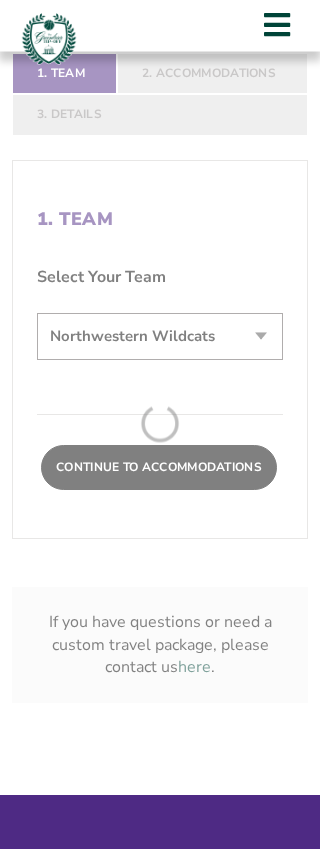 scroll, scrollTop: 491, scrollLeft: 0, axis: vertical 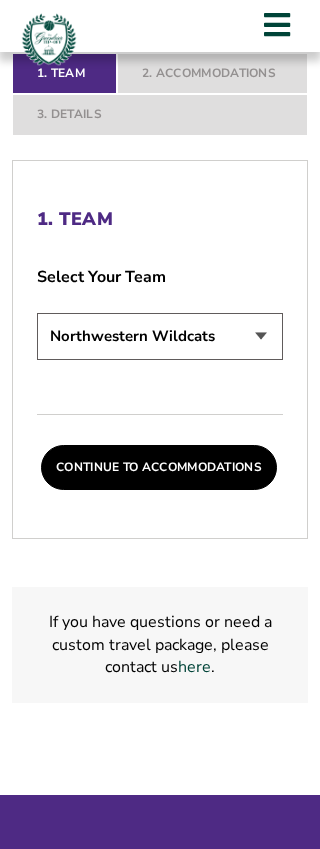click on "Continue To Accommodations" at bounding box center (159, 468) 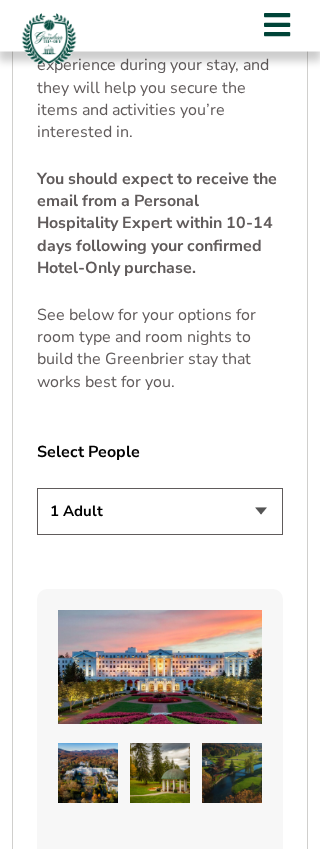scroll, scrollTop: 2792, scrollLeft: 0, axis: vertical 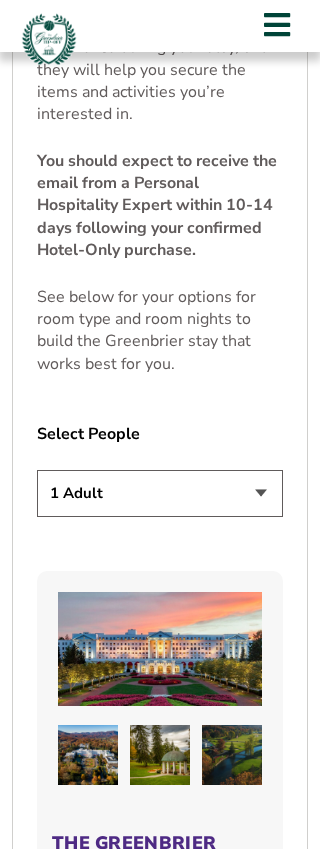 click on "1 Adult
2 Adults
3 Adults
4 Adults
2 Adults + 1 Child
2 Adults + 2 Children
2 Adults + 3 Children" at bounding box center [160, 493] 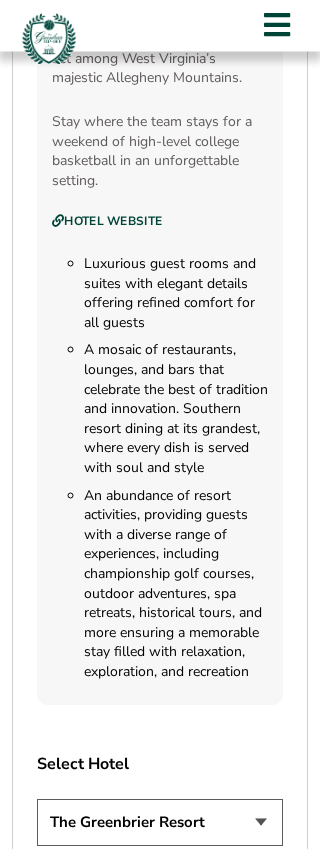 scroll, scrollTop: 2813, scrollLeft: 0, axis: vertical 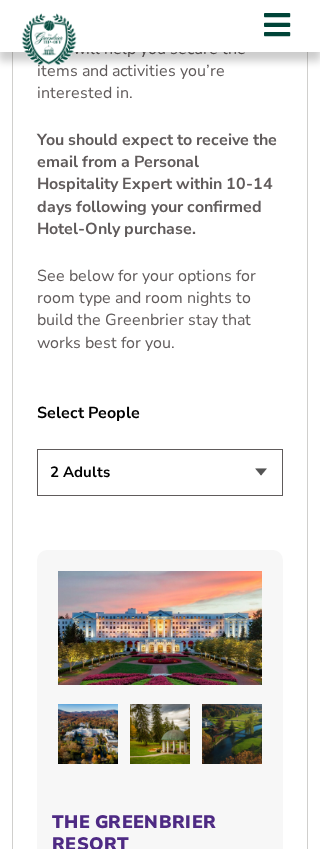 click on "1. Team
2. Accommodations
3. Details
1. Team
Select Your Team
Choose a team...
Butler Bulldogs
Northwestern Wildcats
South Carolina Gamecocks
Virginia Cavaliers
Continue To Accommodations
2. Accommodations
Welcome to the official booking site for hotel-only packages for the 2025 Greenbrier Tip-Off.  This site is specifically for hotel reservations at  The Greenbrier Resort .  All games of the Greenbrier Tip-Off will be played at historic Colonial Hall at The Greenbrier Resort, and the resort is the host hotel for all four Mountain Division teams:  Virginia, Butler, Northwestern  and  South Carolina.
-Friday, Nov. 21-" at bounding box center [160, 400] 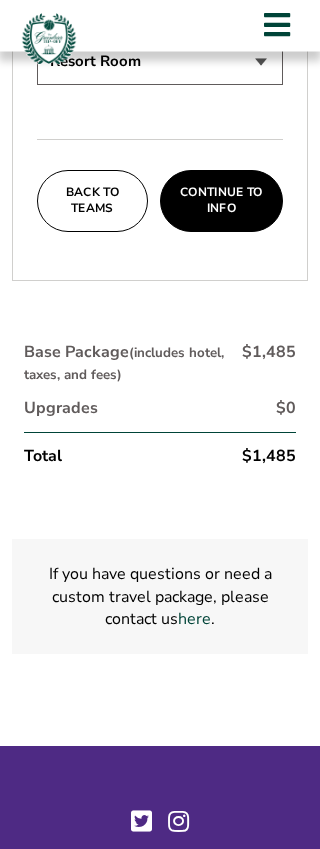 scroll, scrollTop: 5182, scrollLeft: 0, axis: vertical 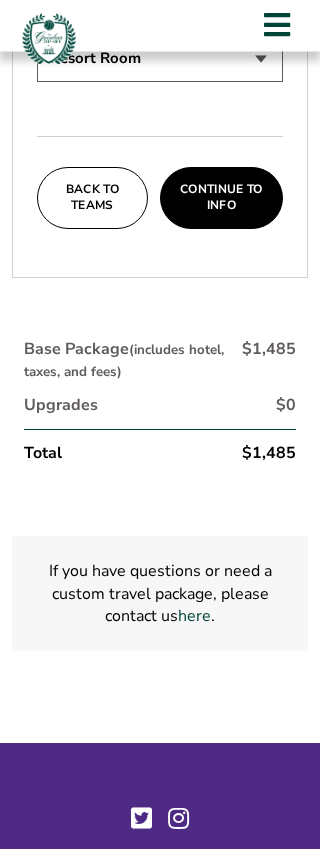 click on "Continue To Info" at bounding box center (221, 198) 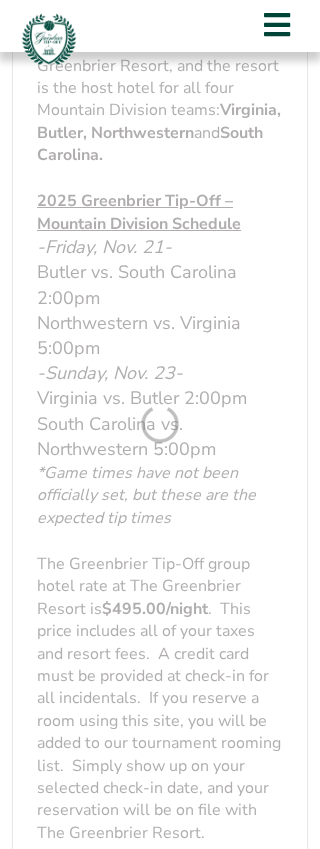 scroll, scrollTop: 378, scrollLeft: 0, axis: vertical 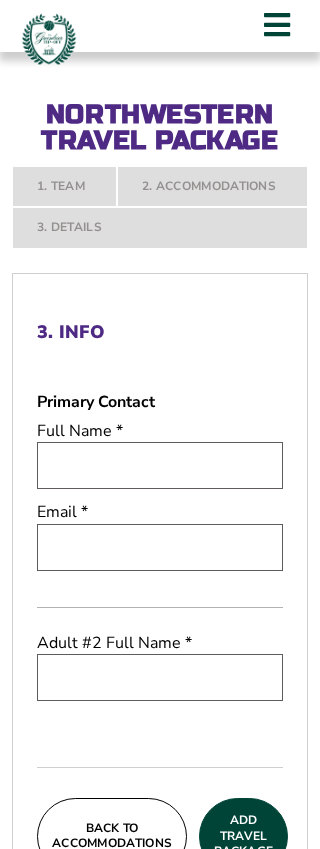 click at bounding box center [160, 465] 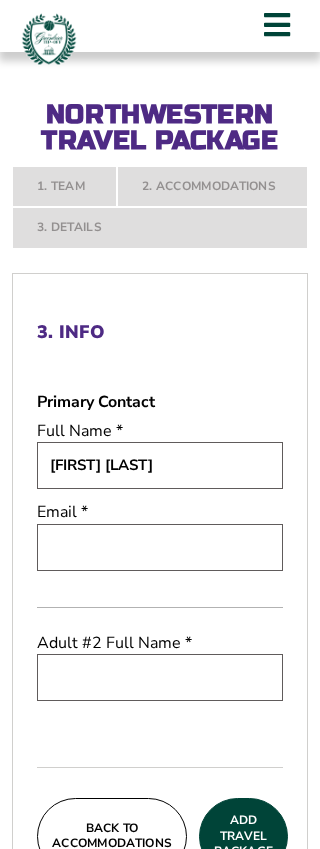 type on "John Walicki" 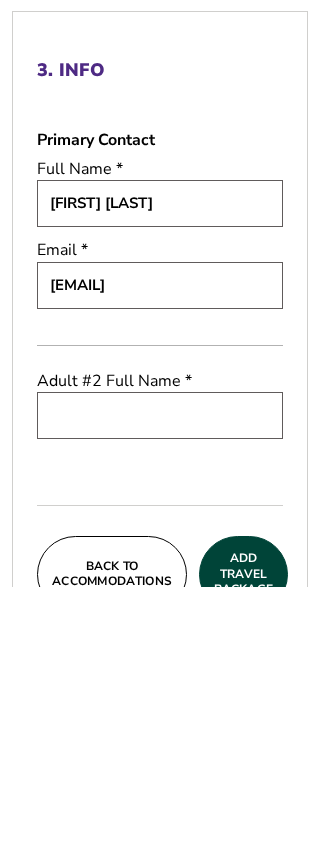 type on "Jwandco@hotmail.com" 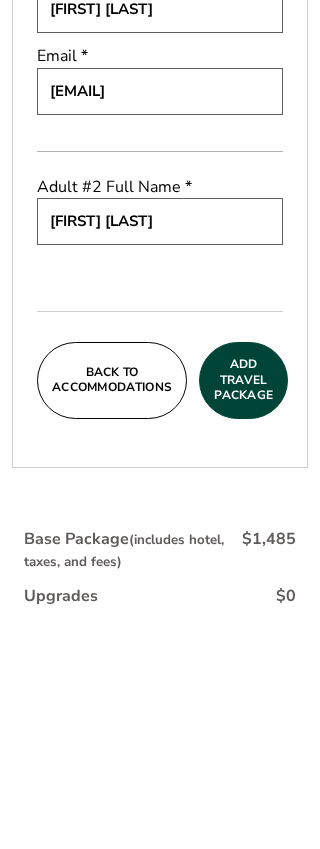 scroll, scrollTop: 627, scrollLeft: 0, axis: vertical 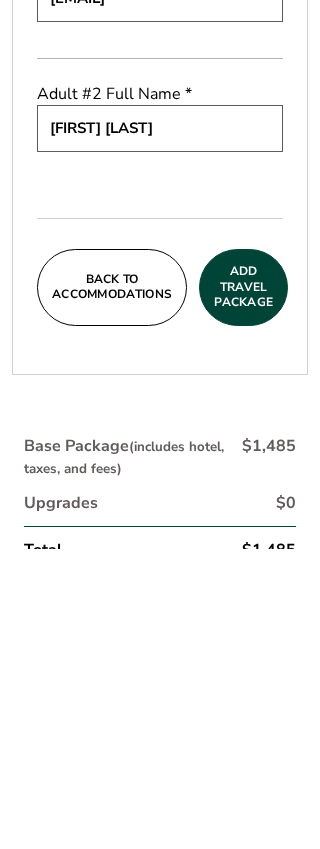 type on "Peggy Walicki" 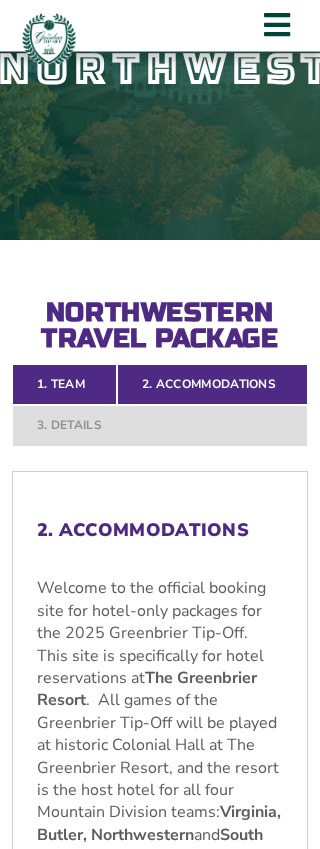 scroll, scrollTop: 237, scrollLeft: 0, axis: vertical 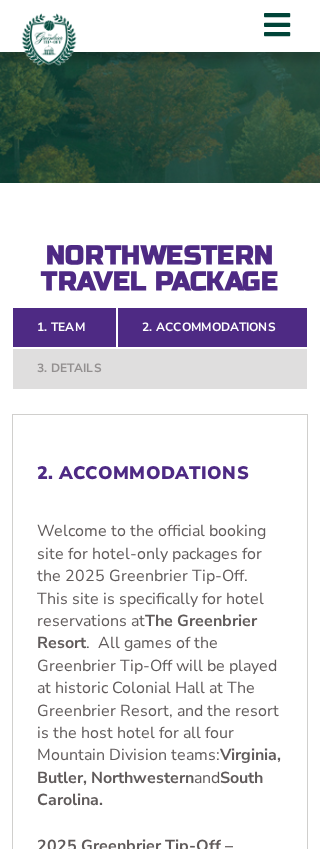 click on "1. Team
2. Accommodations
3. Details" at bounding box center [160, 348] 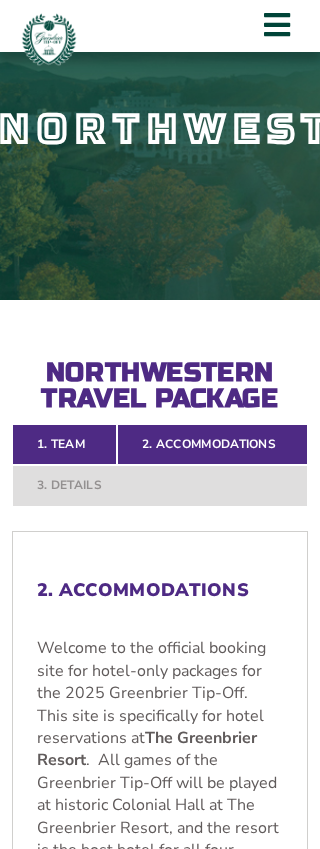 scroll, scrollTop: 0, scrollLeft: 0, axis: both 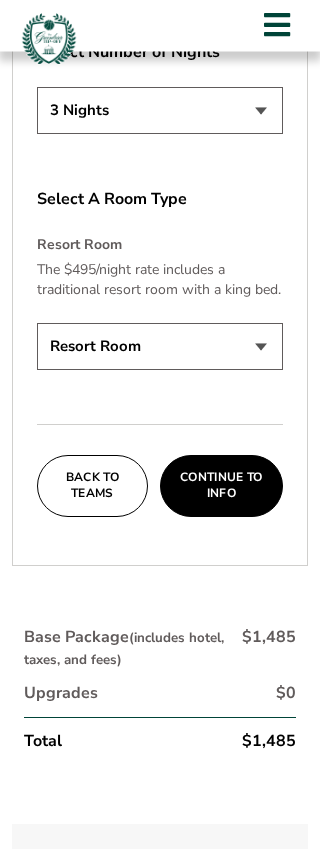 click on "Continue To Info" at bounding box center [221, 486] 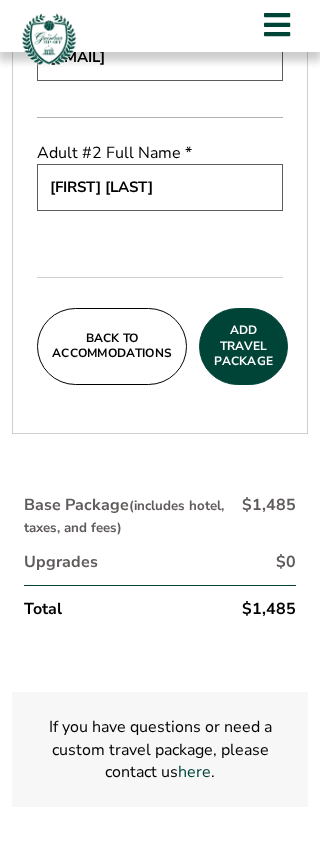 scroll, scrollTop: 866, scrollLeft: 0, axis: vertical 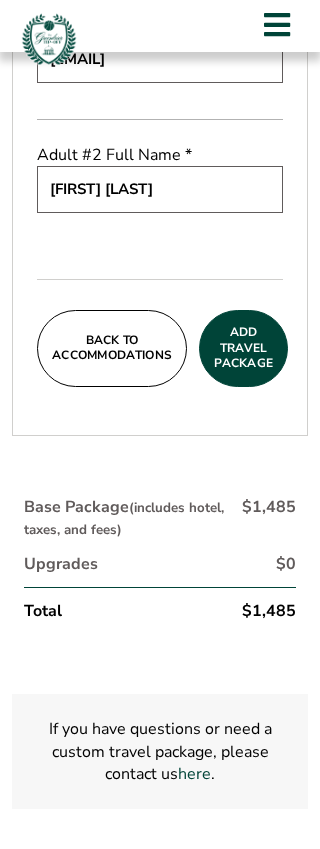 click on "Add Travel Package" at bounding box center [243, 348] 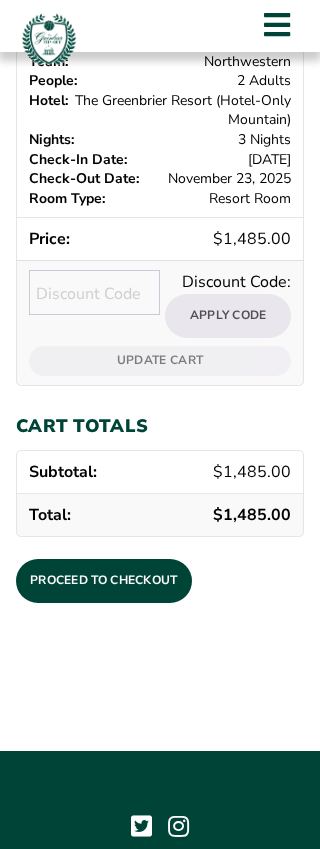 scroll, scrollTop: 493, scrollLeft: 0, axis: vertical 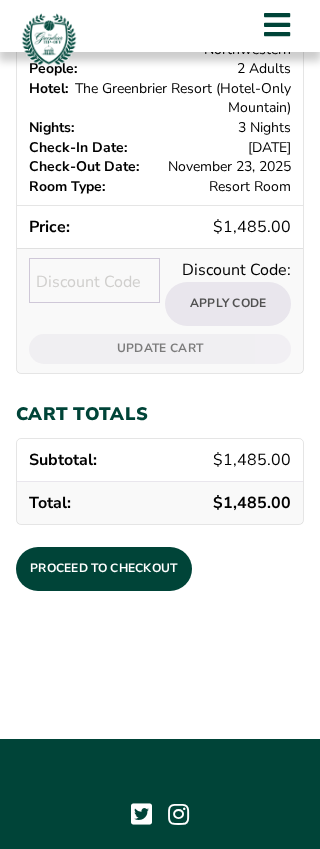 click on "Proceed to checkout" at bounding box center (104, 569) 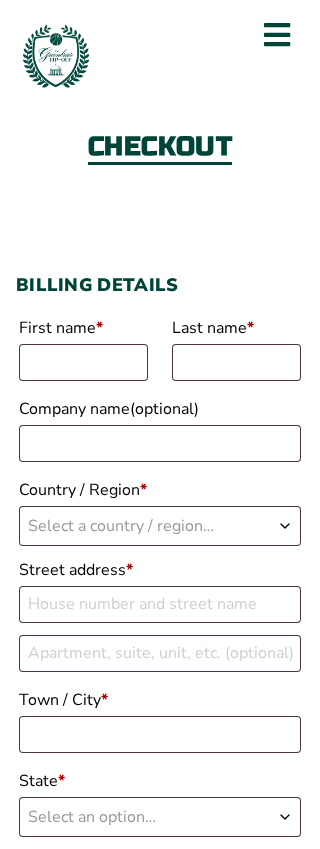 scroll, scrollTop: 0, scrollLeft: 0, axis: both 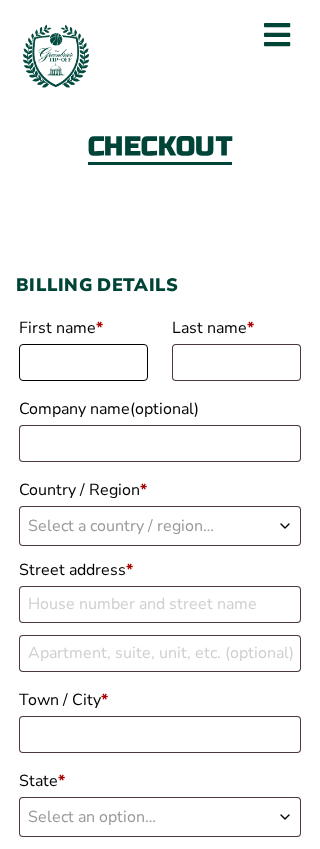 click on "First name  *" at bounding box center (83, 362) 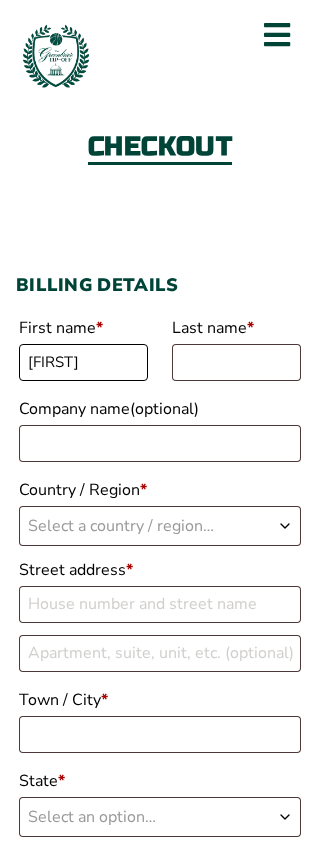 type on "[FIRST]" 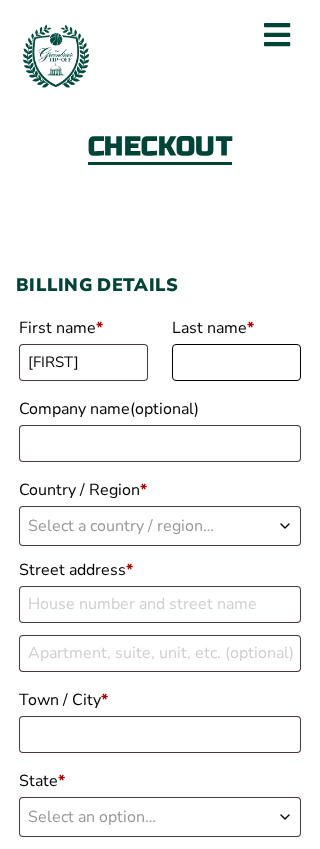 click on "Last name  *" at bounding box center [236, 362] 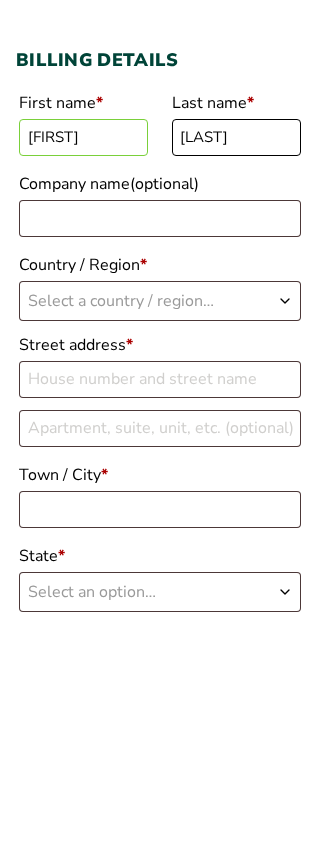 type on "Walicki" 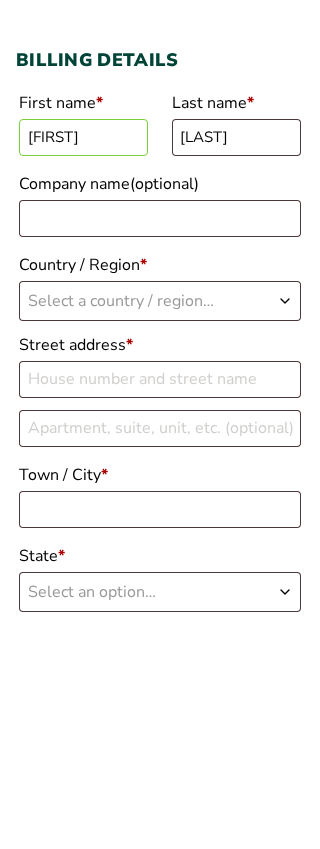 click at bounding box center [285, 526] 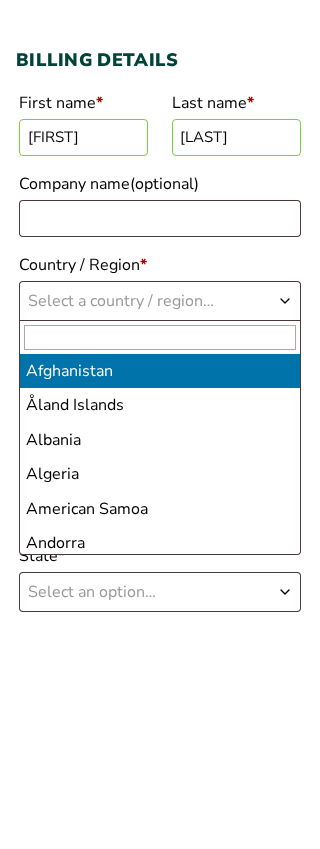 scroll, scrollTop: 225, scrollLeft: 0, axis: vertical 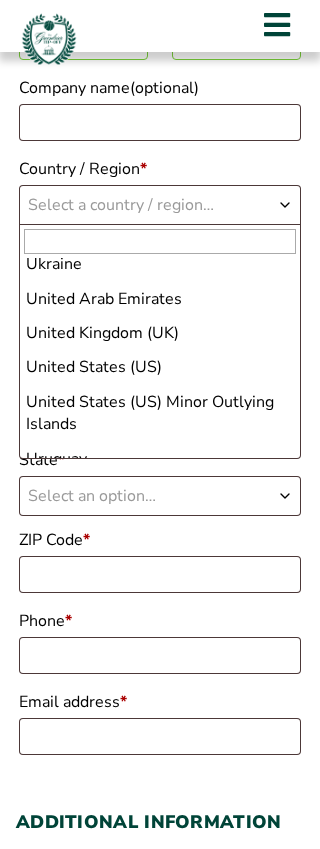 select on "US" 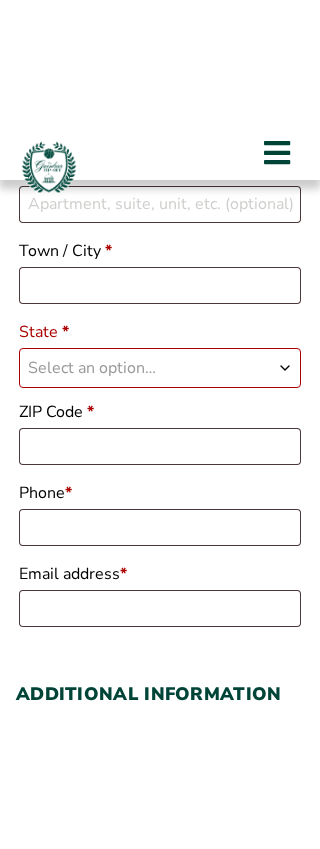 scroll, scrollTop: 449, scrollLeft: 0, axis: vertical 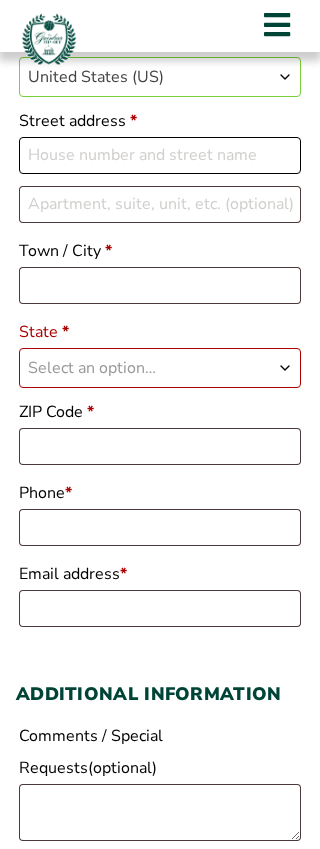 click on "Street address   *" at bounding box center [160, 155] 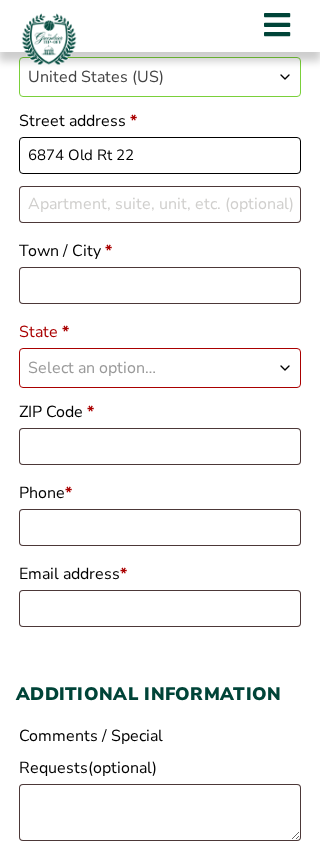 type on "6874 Old Rt 22" 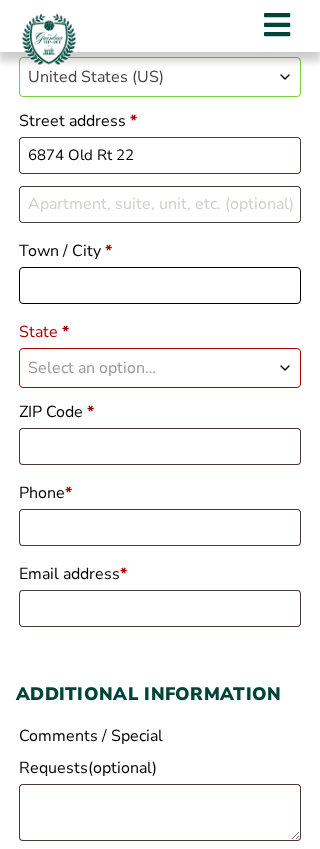 click on "Town / City   *" at bounding box center [160, 285] 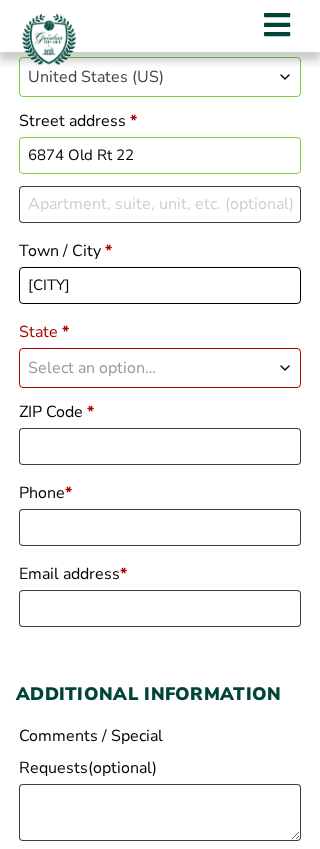 type on "[CITY]" 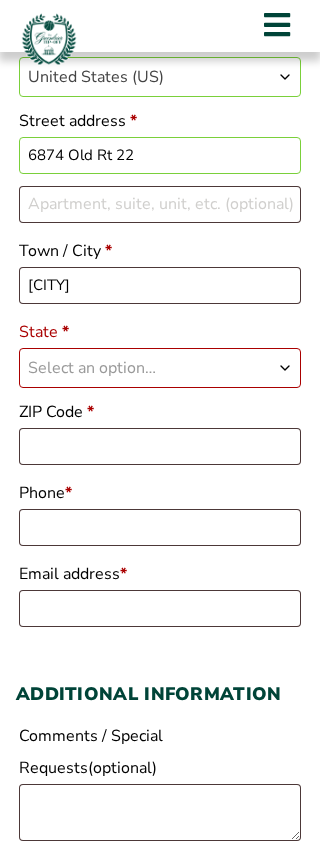 click on "Select an option…" at bounding box center [92, 368] 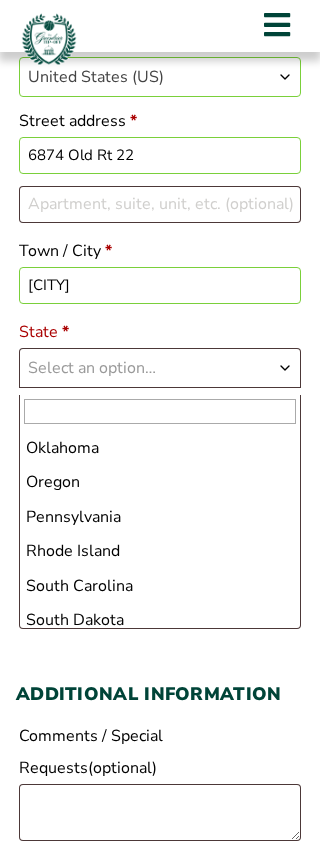 scroll, scrollTop: 1245, scrollLeft: 0, axis: vertical 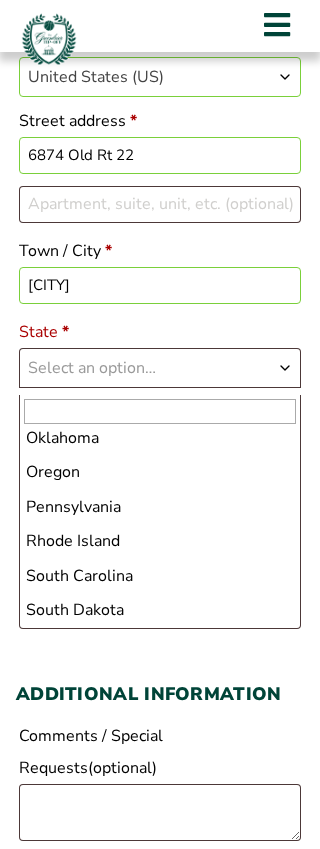 select on "[STATE]" 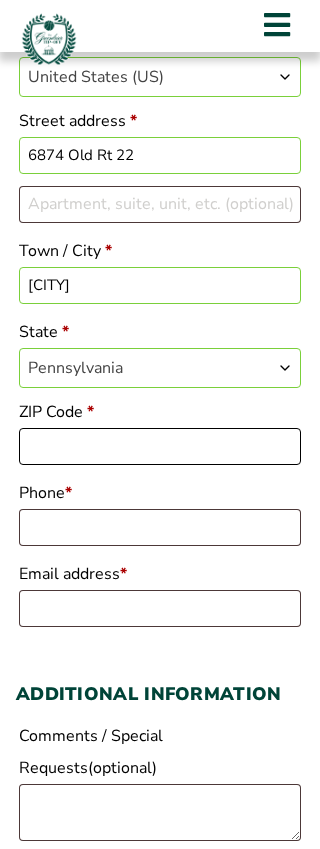 click on "ZIP Code   *" at bounding box center [160, 446] 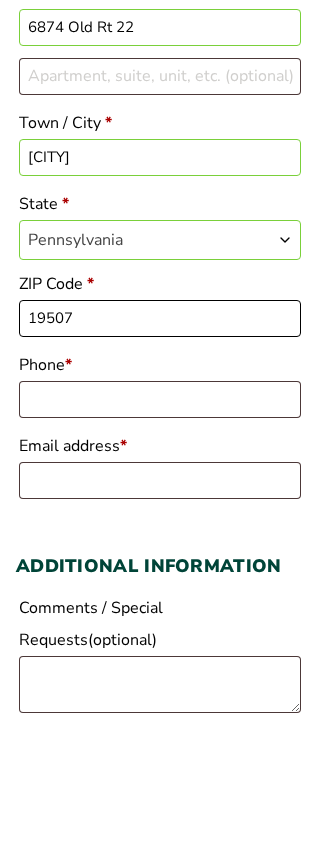 type on "19507" 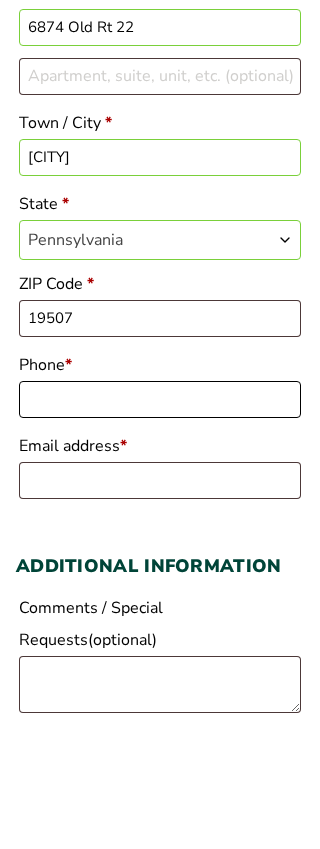 click on "Phone  *" at bounding box center (160, 527) 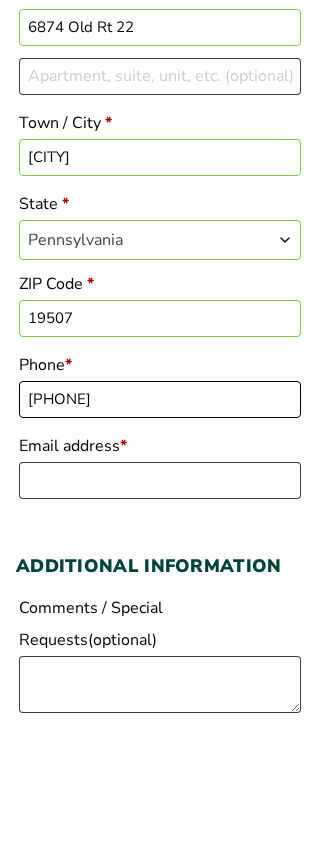 type on "[PHONE]" 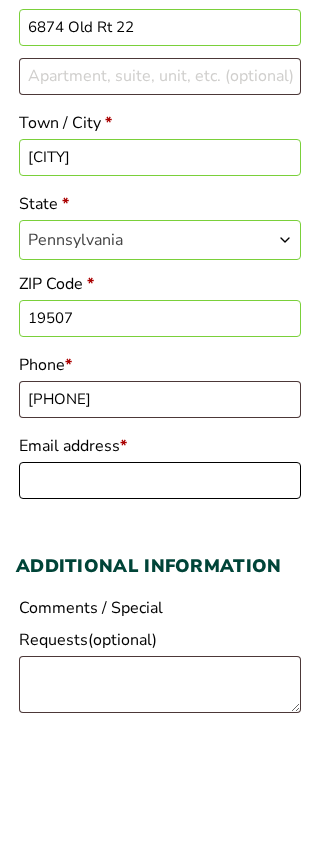 click on "Email address  *" at bounding box center [160, 608] 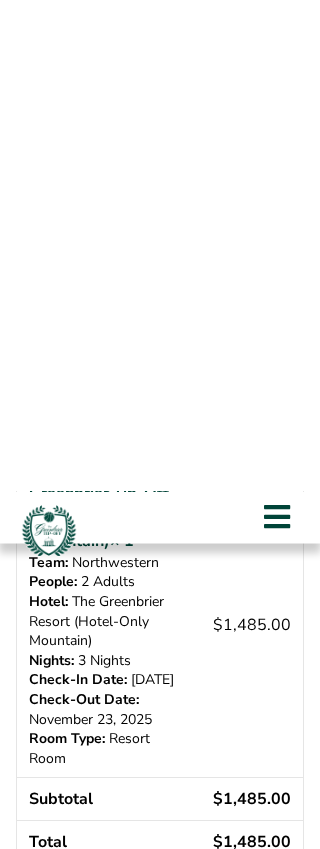 scroll, scrollTop: 1439, scrollLeft: 0, axis: vertical 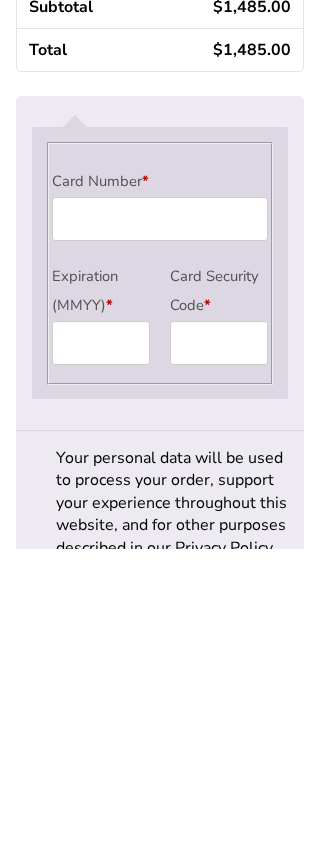 type on "[EMAIL]" 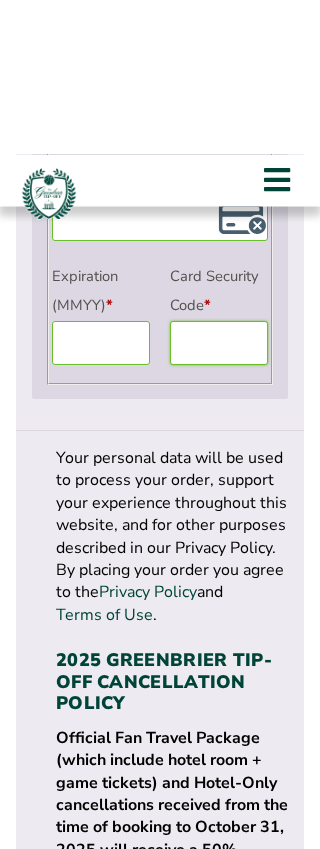 scroll, scrollTop: 1895, scrollLeft: 0, axis: vertical 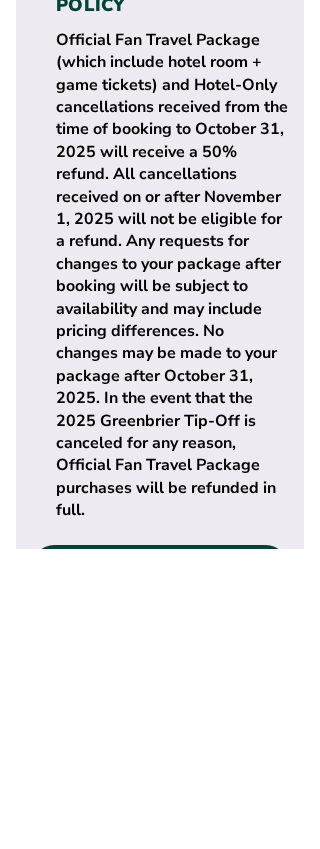 click on "Official Fan Travel Package (which include hotel room + game tickets) and Hotel-Only cancellations received from the time of booking to October 31, 2025 will receive a 50% refund.  All cancellations received on or after November 1, 2025 will not be eligible for a refund.  Any requests for changes to your package after booking will be subject to availability and may include pricing differences.  No changes may be made to your package after October 31, 2025.  In the event that the 2025 Greenbrier Tip-Off is canceled for any reason, Official Fan Travel Package purchases will be refunded in full." at bounding box center (172, 575) 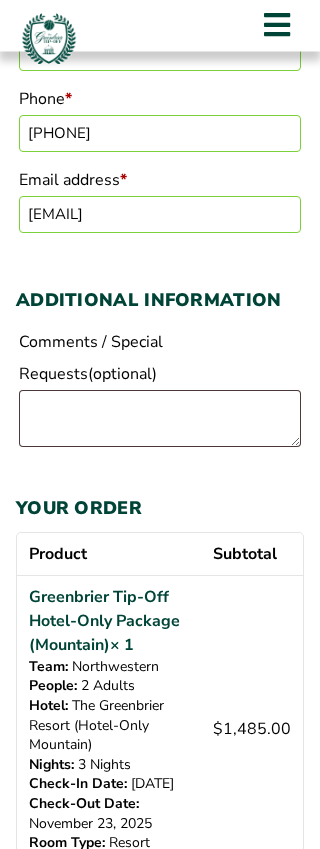 scroll, scrollTop: 843, scrollLeft: 0, axis: vertical 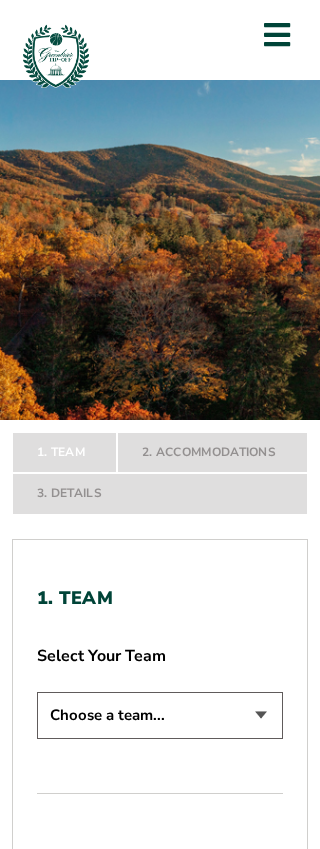 click on "Choose a team...
Butler Bulldogs
Northwestern Wildcats
South Carolina Gamecocks
Virginia Cavaliers" at bounding box center [160, 715] 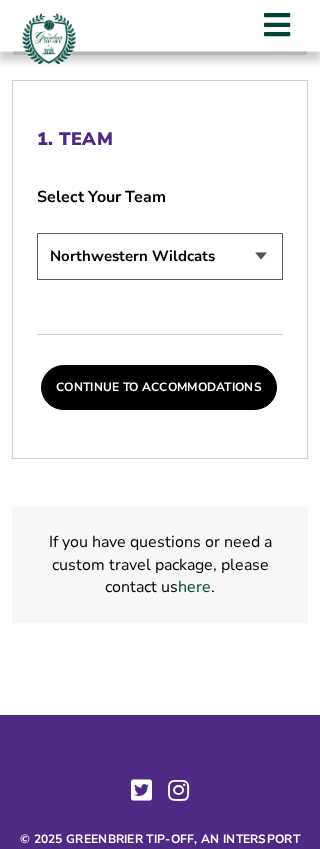 scroll, scrollTop: 571, scrollLeft: 0, axis: vertical 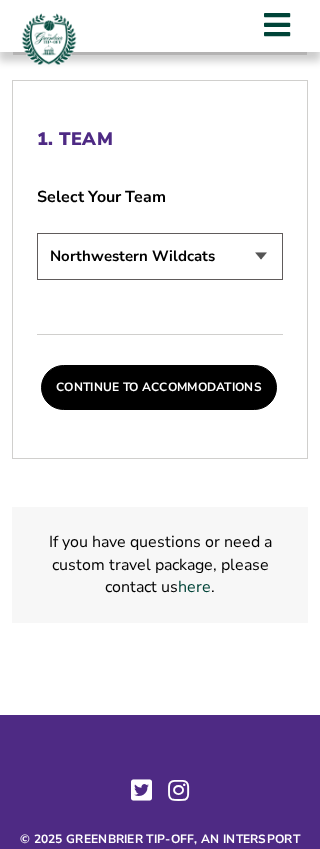 click on "Continue To Accommodations" at bounding box center (159, 388) 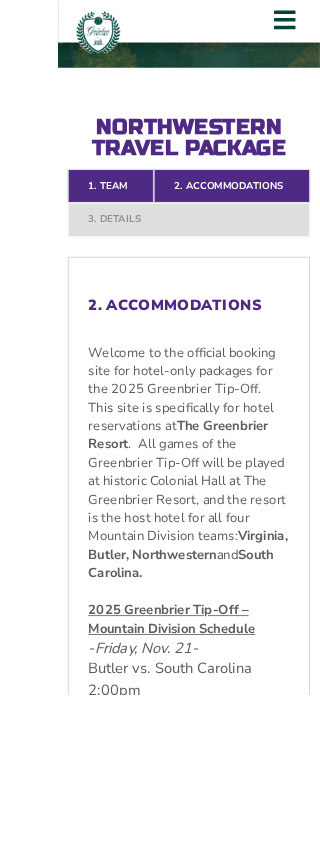 scroll, scrollTop: 516, scrollLeft: 0, axis: vertical 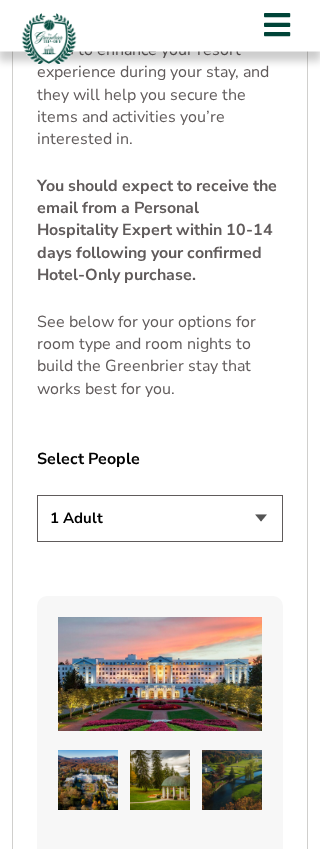 click on "1 Adult
2 Adults
3 Adults
4 Adults
2 Adults + 1 Child
2 Adults + 2 Children
2 Adults + 3 Children" at bounding box center (160, 519) 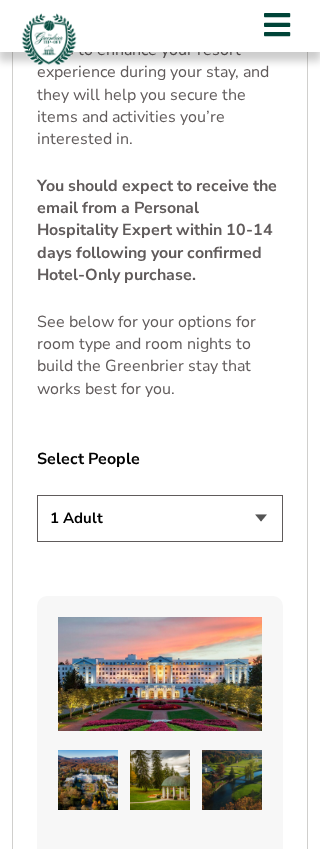 select on "2 Adults" 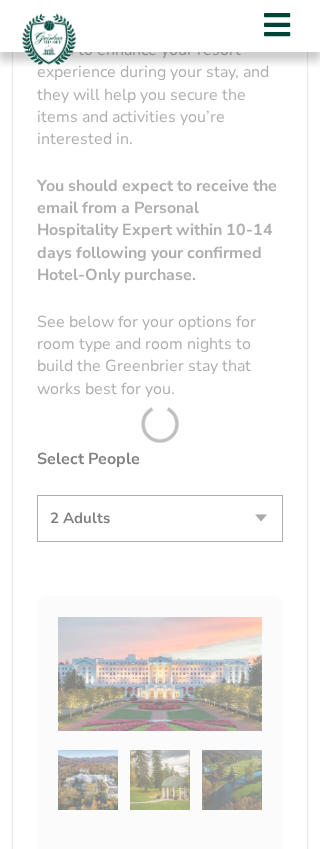 click on "Butler
Butler Travel Package
Northwestern
Northwestern Travel Package
South Carolina
South Carolina Travel Package
Virginia
Virginia Travel Package
1. Team
2. Accommodations
3. Details
1. Team
Select Your Team
Choose a team...
Butler Bulldogs
Northwestern Wildcats
South Carolina Gamecocks" at bounding box center [160, 196] 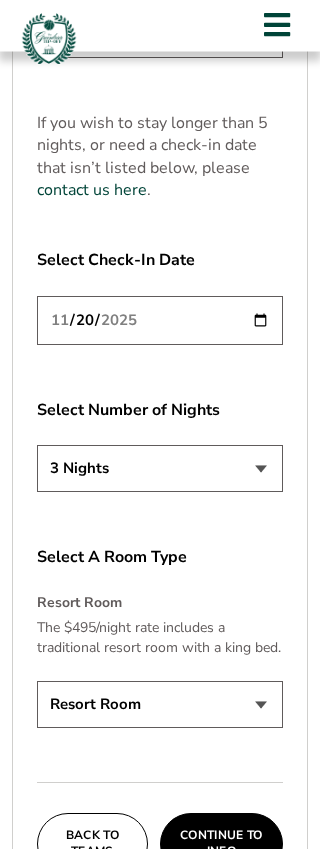 scroll, scrollTop: 4546, scrollLeft: 0, axis: vertical 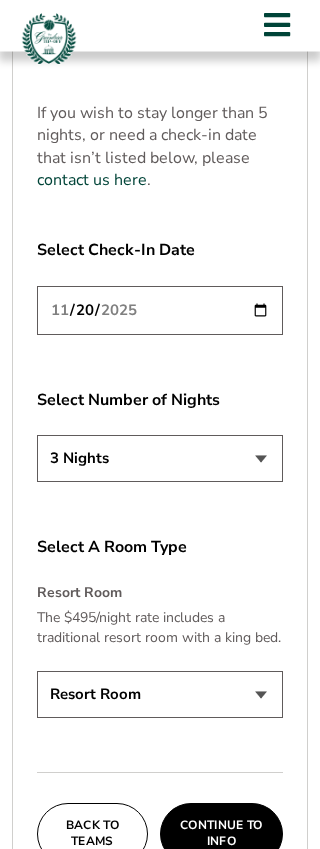 click on "Continue To Info" at bounding box center [221, 834] 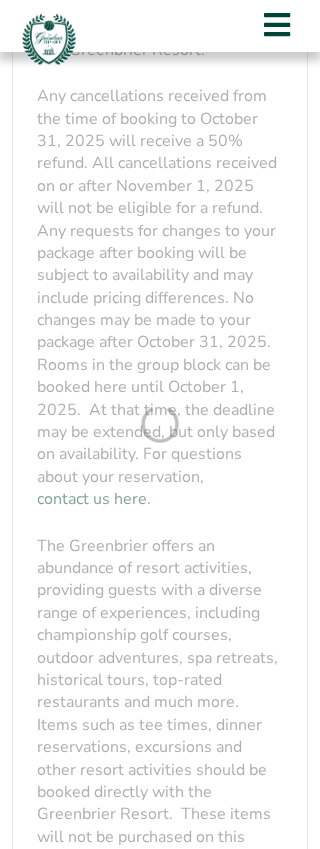 scroll, scrollTop: 378, scrollLeft: 0, axis: vertical 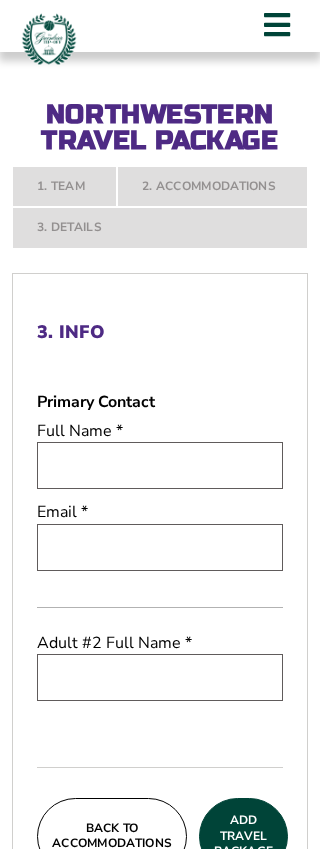 click at bounding box center [160, 465] 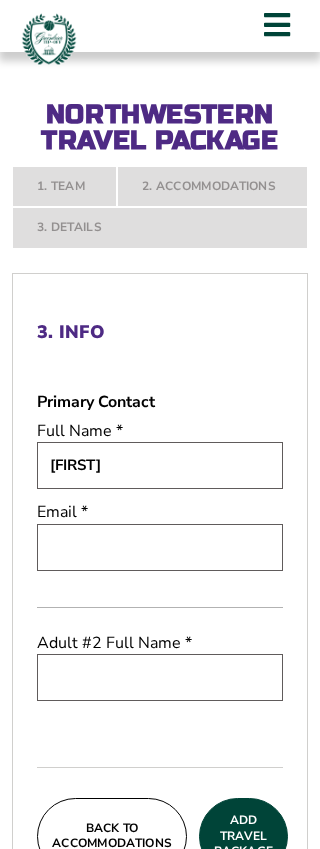 click on "[FIRST]" at bounding box center (160, 465) 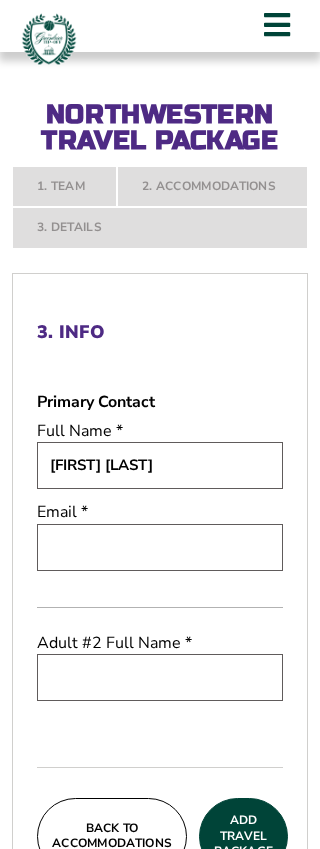 type on "John Walicki" 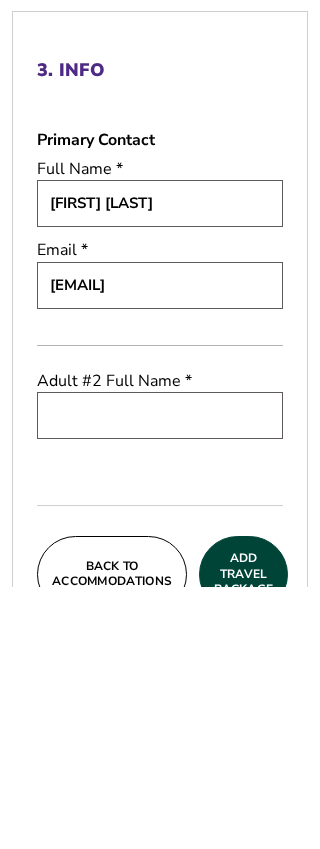 type on "[EMAIL]" 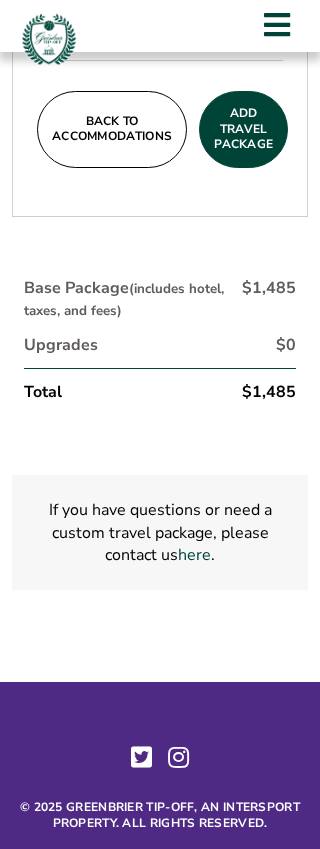 scroll, scrollTop: 1084, scrollLeft: 0, axis: vertical 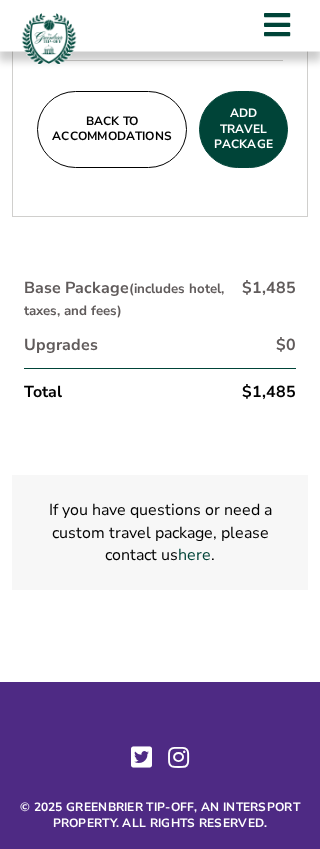 type on "Peggy Walicki" 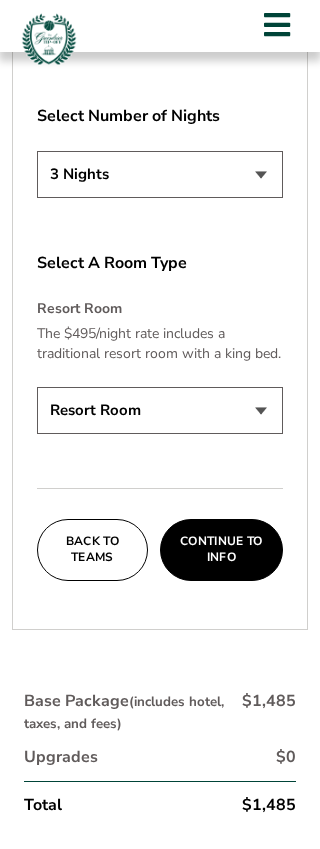 scroll, scrollTop: 4843, scrollLeft: 0, axis: vertical 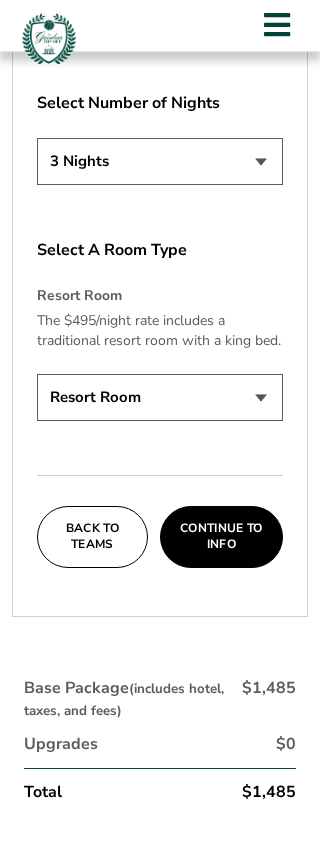 click on "Continue To Info" at bounding box center (221, 537) 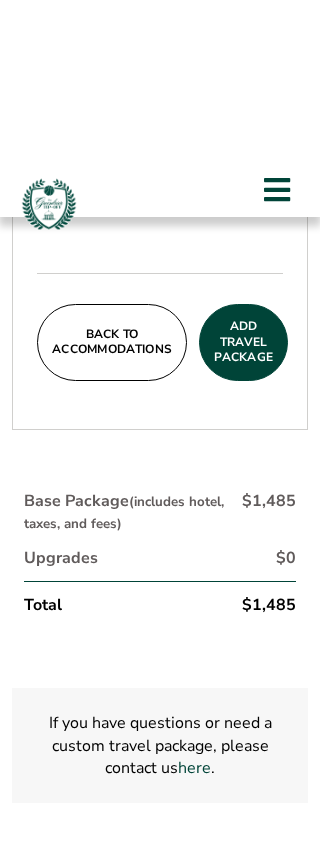 scroll, scrollTop: 872, scrollLeft: 0, axis: vertical 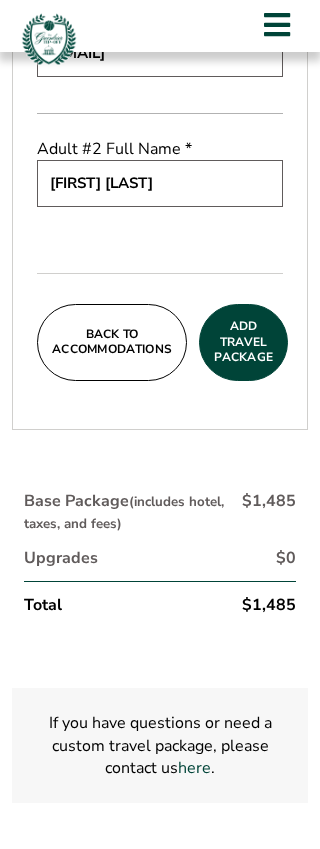 click on "Add Travel Package" at bounding box center [243, 342] 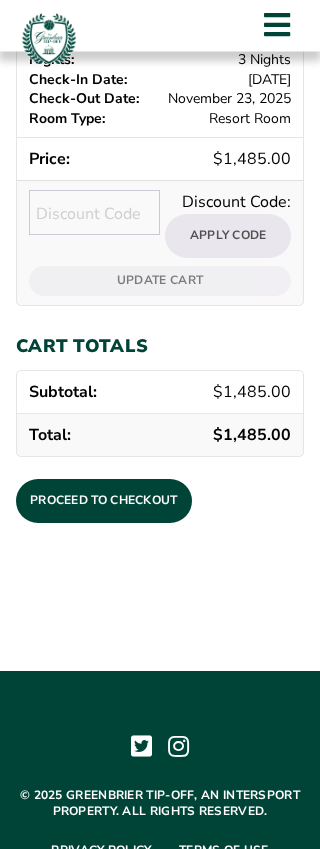 scroll, scrollTop: 699, scrollLeft: 0, axis: vertical 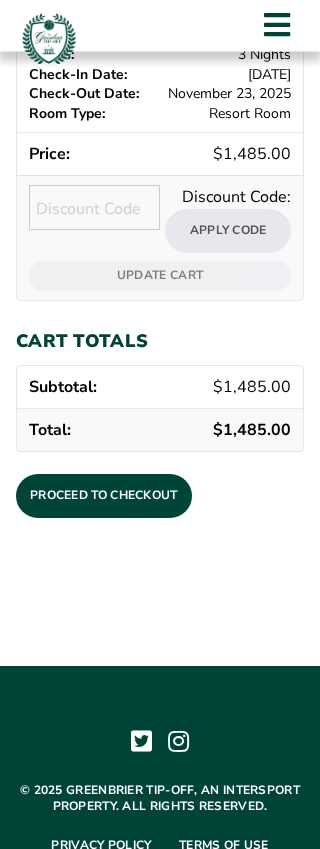 click on "Proceed to checkout" at bounding box center (104, 497) 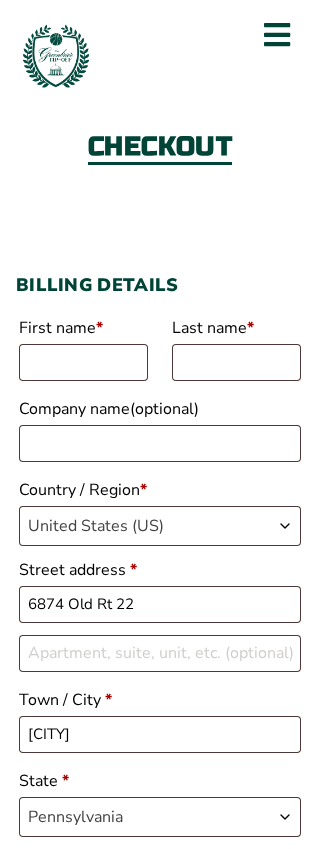 select on "[STATE]" 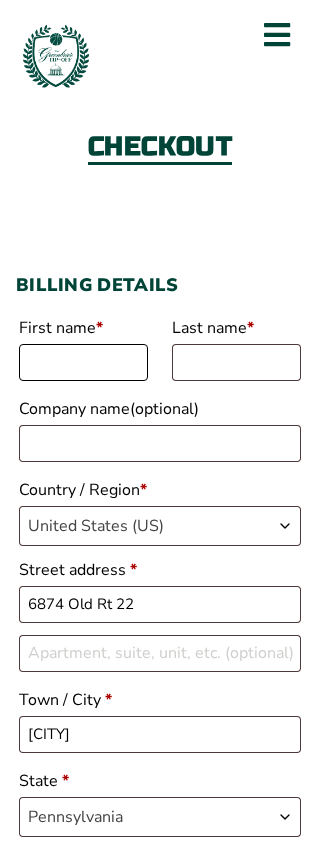 click on "First name  *" at bounding box center (83, 362) 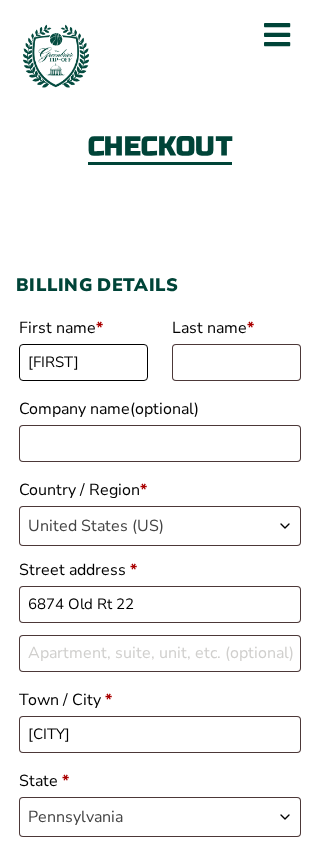 type on "[FIRST]" 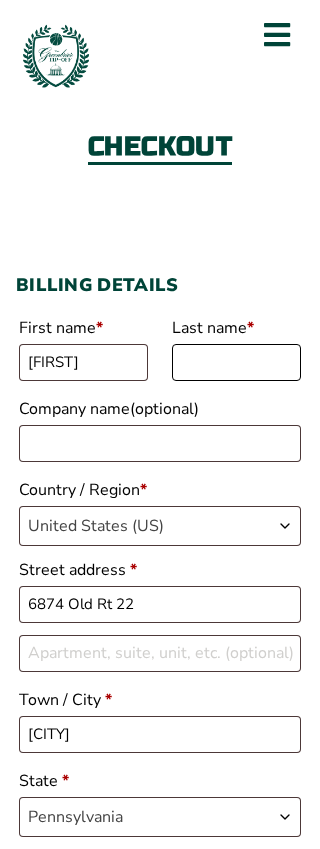 click on "Last name  *" at bounding box center (236, 362) 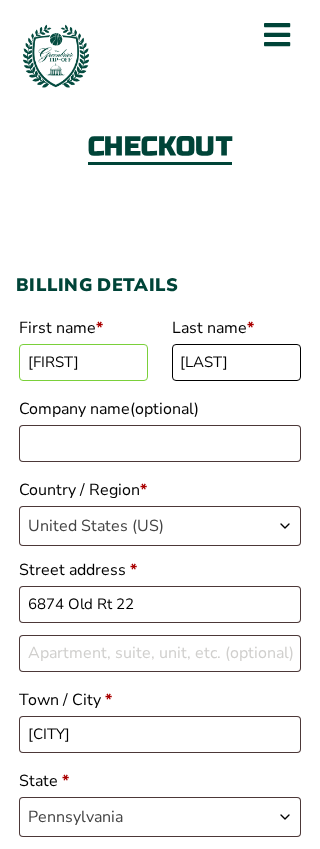 type on "[LAST]" 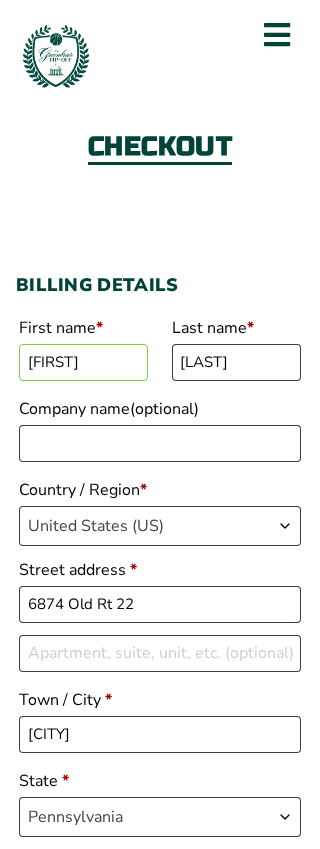 click on "United States (US)" at bounding box center (160, 526) 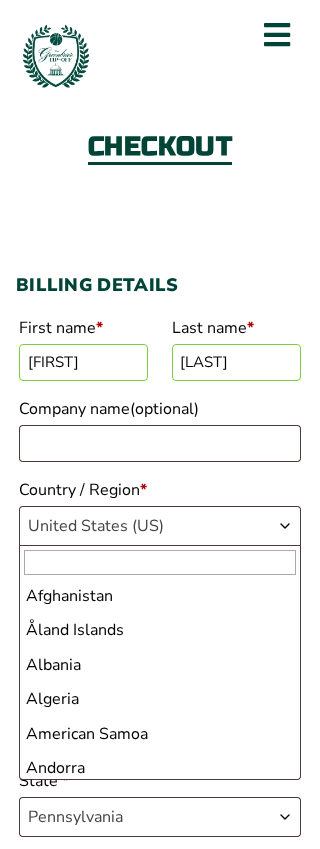 scroll, scrollTop: 7888, scrollLeft: 0, axis: vertical 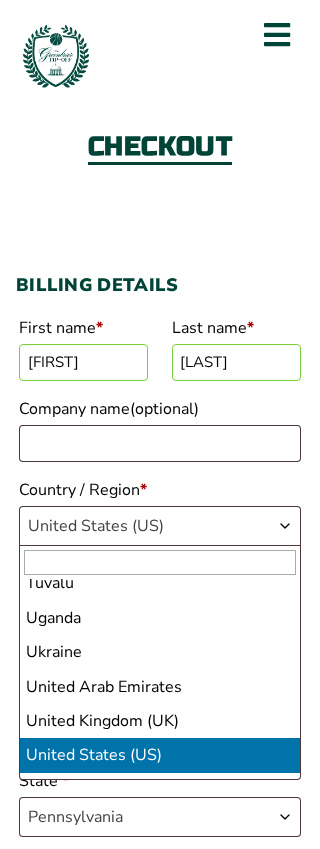 select on "AE" 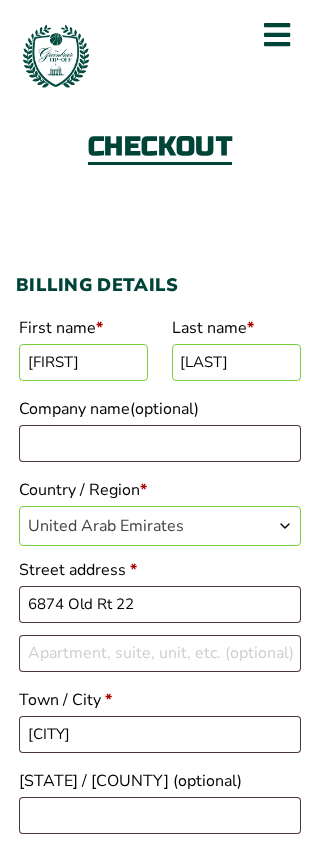 click on "United Arab Emirates" at bounding box center [160, 526] 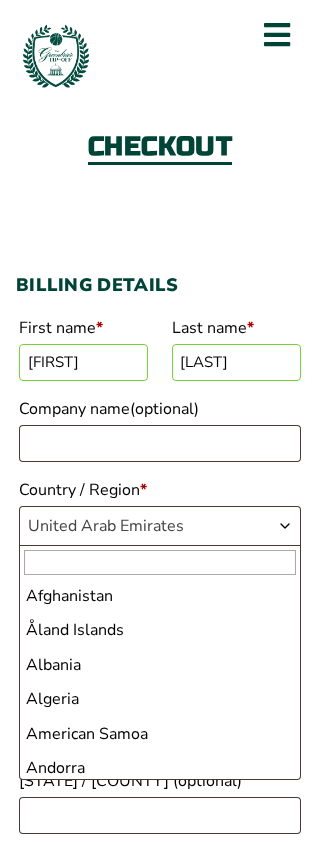 scroll, scrollTop: 7820, scrollLeft: 0, axis: vertical 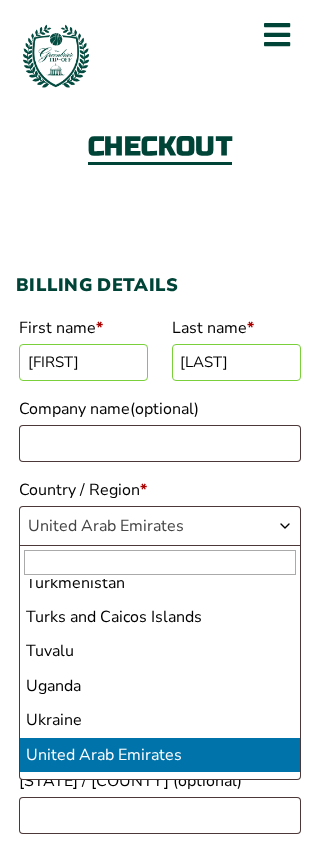 select on "GB" 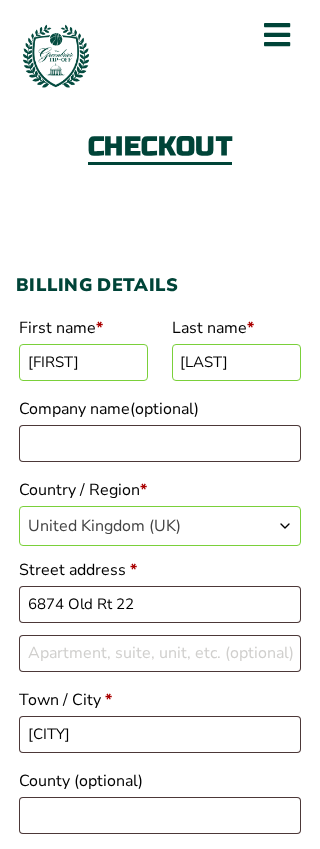 click at bounding box center (285, 526) 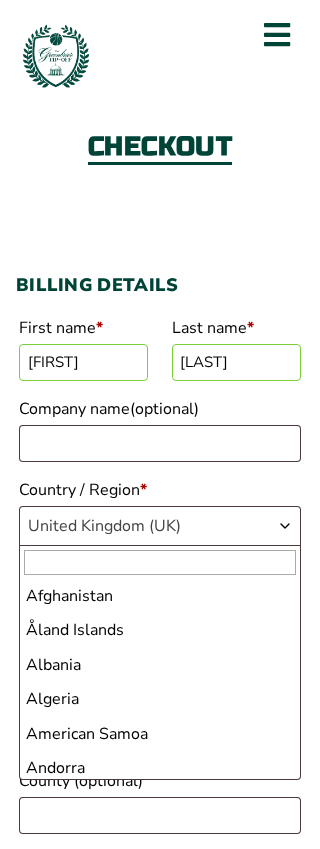 scroll, scrollTop: 7888, scrollLeft: 0, axis: vertical 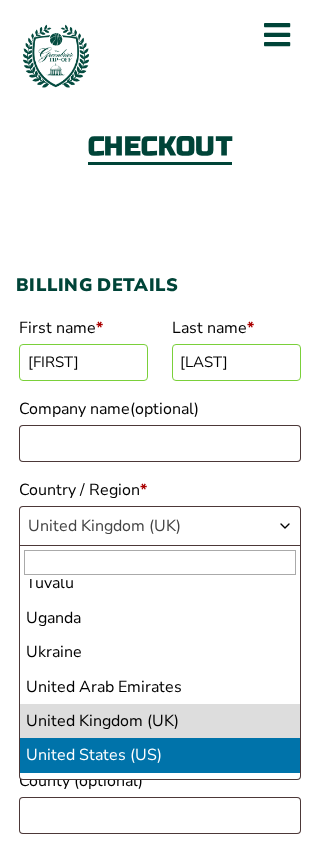 select on "US" 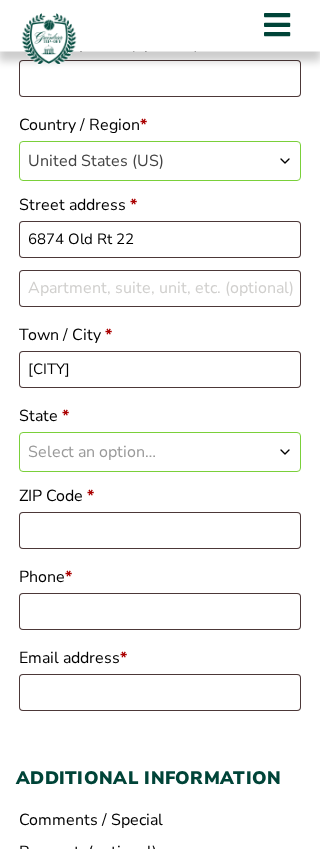 scroll, scrollTop: 368, scrollLeft: 0, axis: vertical 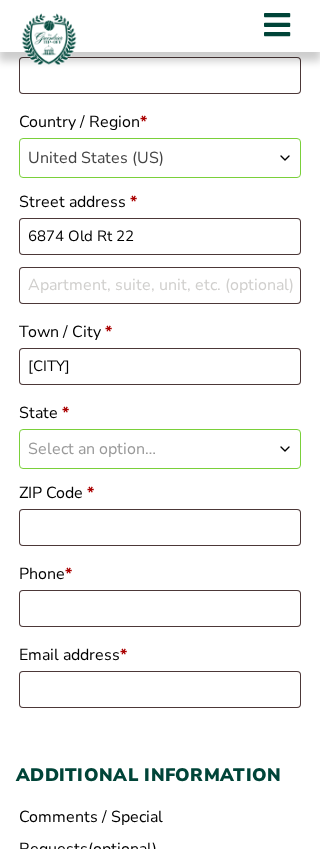 click on "Ticket Info
News
About The Greenbrier
More ↓
Venue Information
Media Credentials
Contact
Travel Packages
Travel Packages
Ticket Info
News
About The Greenbrier
More ↓
Venue Information
Media Credentials
Contact
Checkout
Discount Code:
Apply Code
Billing details
First name  * John Last name  * Walicki Company name  (optional) Country / Region  * Select a country / region… Afghanistan Åland Islands Albania Algeria Angola" at bounding box center [160, 1387] 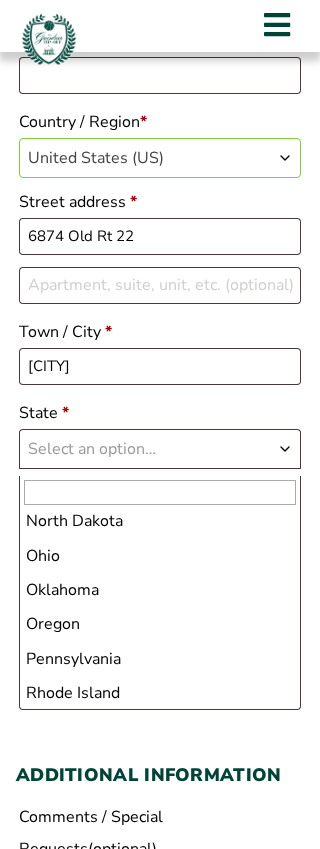 scroll, scrollTop: 1185, scrollLeft: 0, axis: vertical 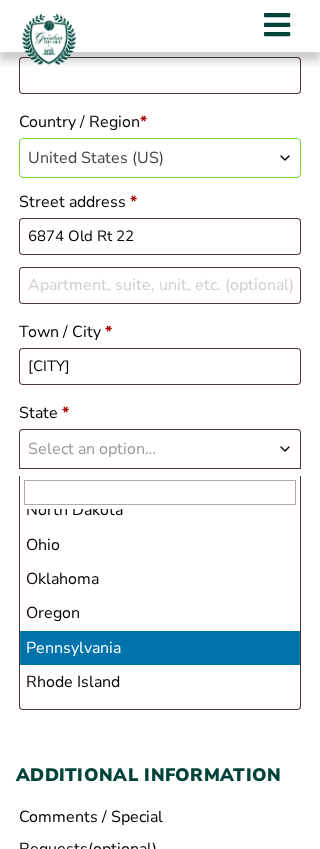 select on "PA" 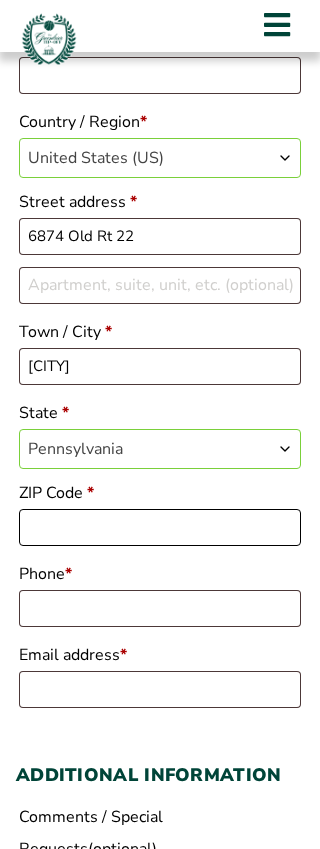 click on "ZIP Code   *" at bounding box center [160, 527] 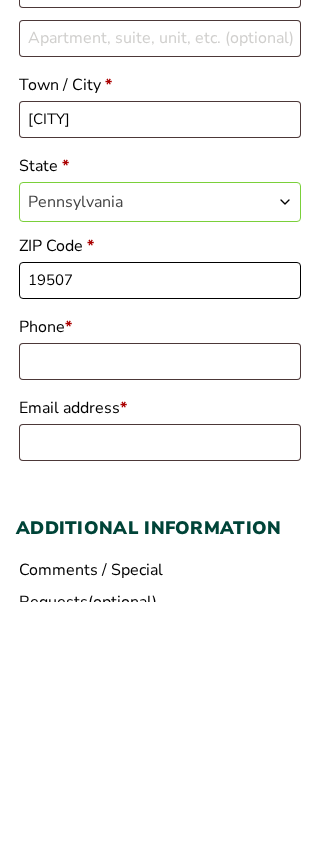 type on "19507" 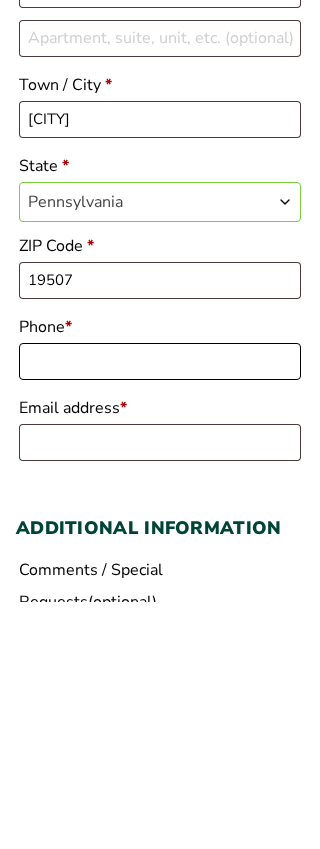click on "Phone  *" at bounding box center (160, 608) 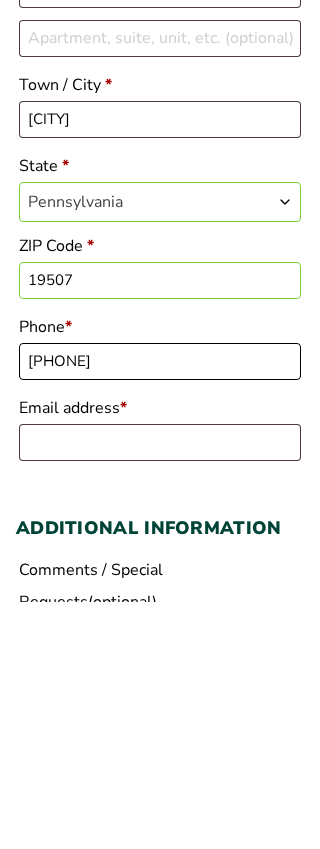 type on "610-468-6935" 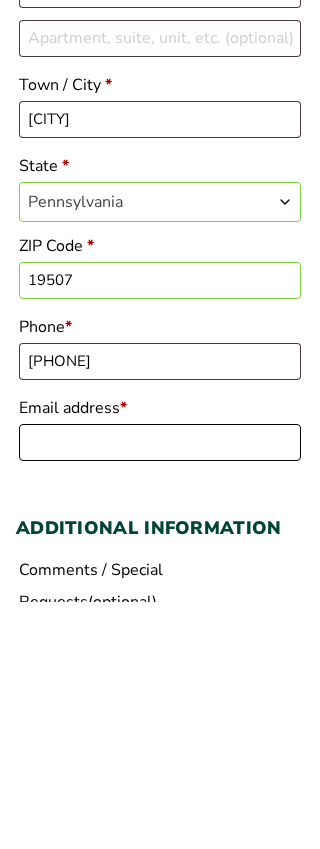 click on "Email address  *" at bounding box center (160, 689) 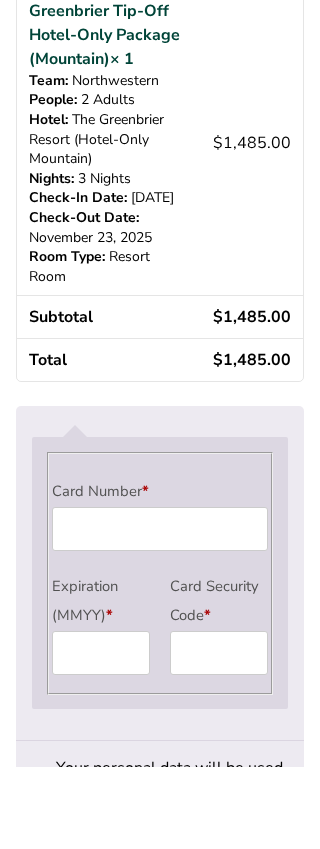 scroll, scrollTop: 1349, scrollLeft: 0, axis: vertical 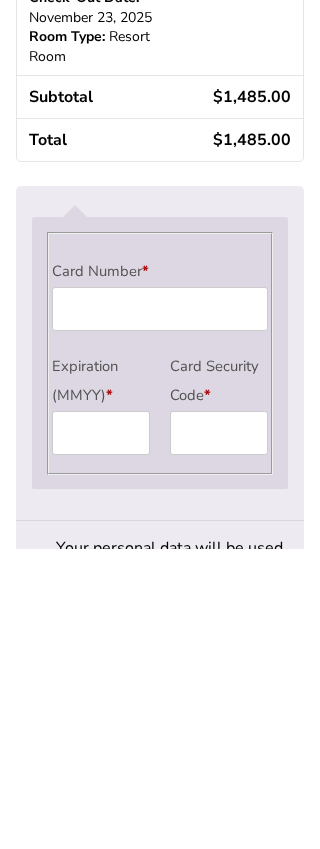 type on "Jwandco@hotmail.cm" 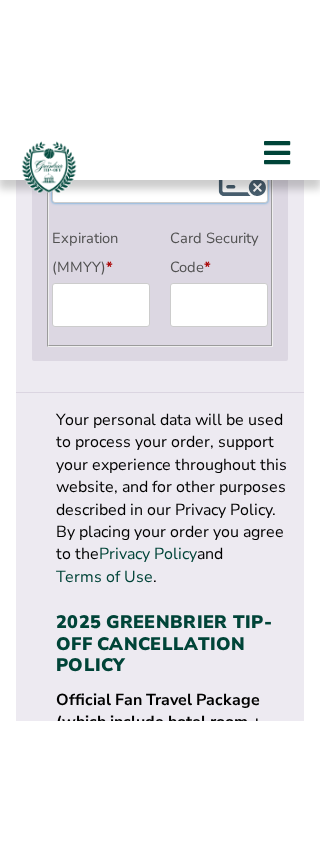 scroll, scrollTop: 1777, scrollLeft: 0, axis: vertical 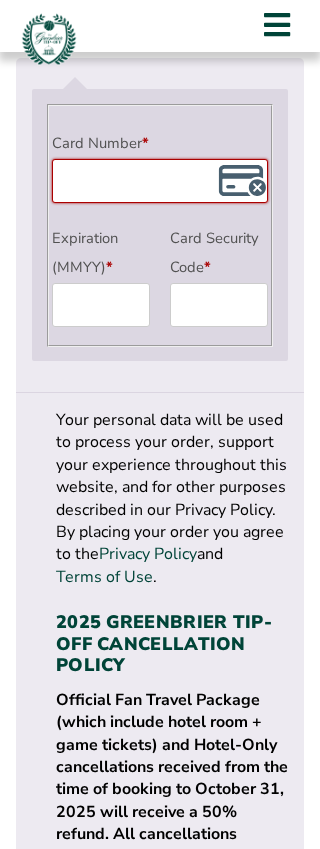 click on "Card Number  *" at bounding box center [160, 143] 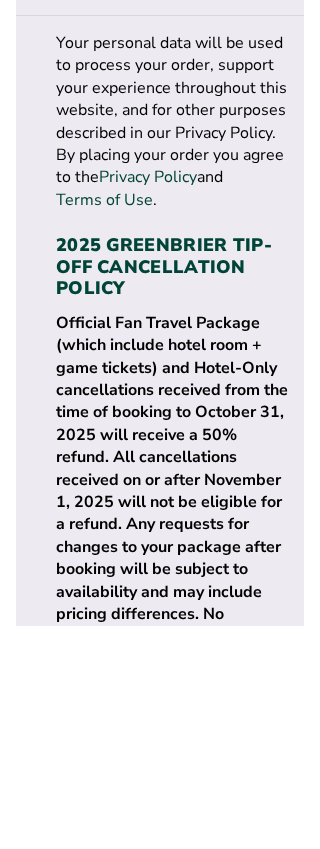 scroll, scrollTop: 2589, scrollLeft: 0, axis: vertical 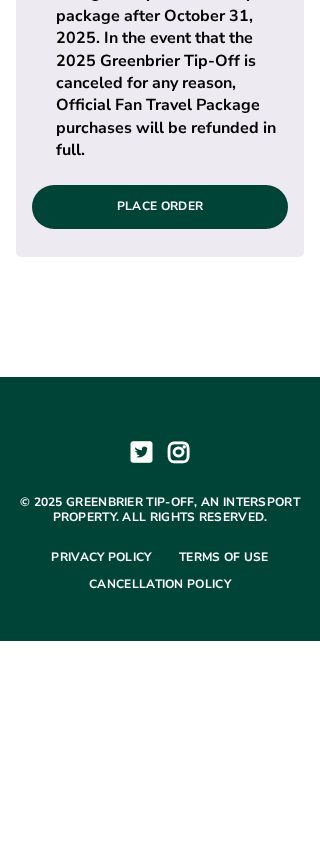 click on "Place order" at bounding box center (160, 415) 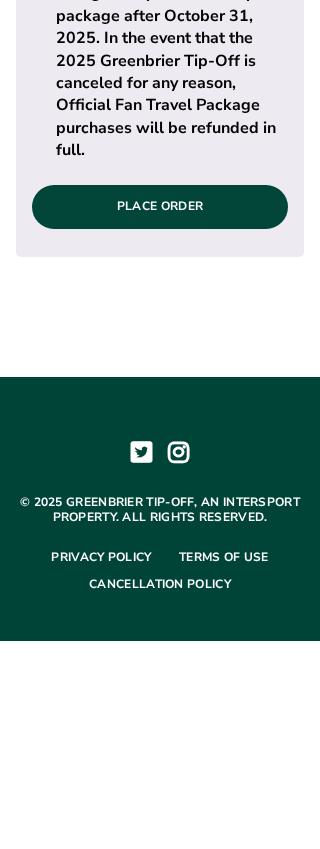 scroll, scrollTop: 2496, scrollLeft: 0, axis: vertical 